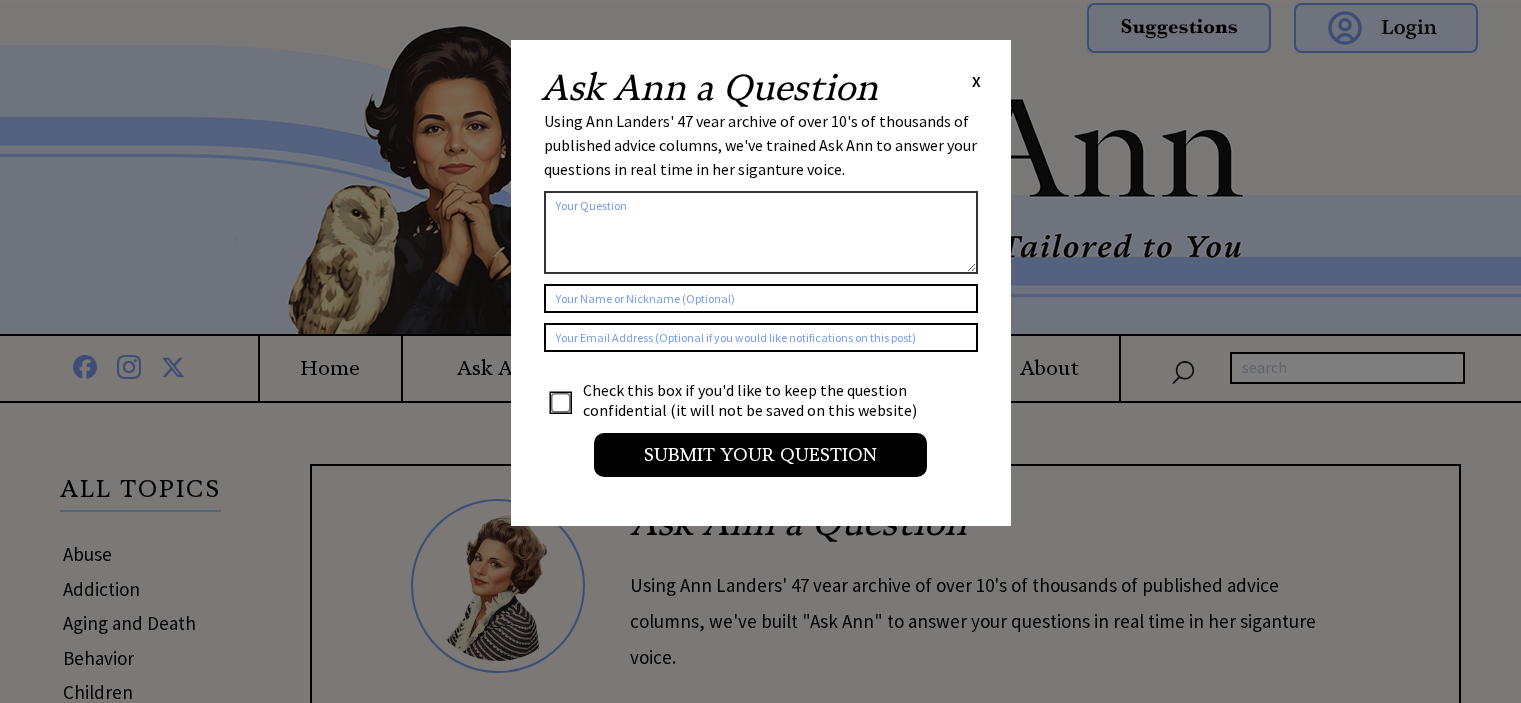 scroll, scrollTop: 0, scrollLeft: 0, axis: both 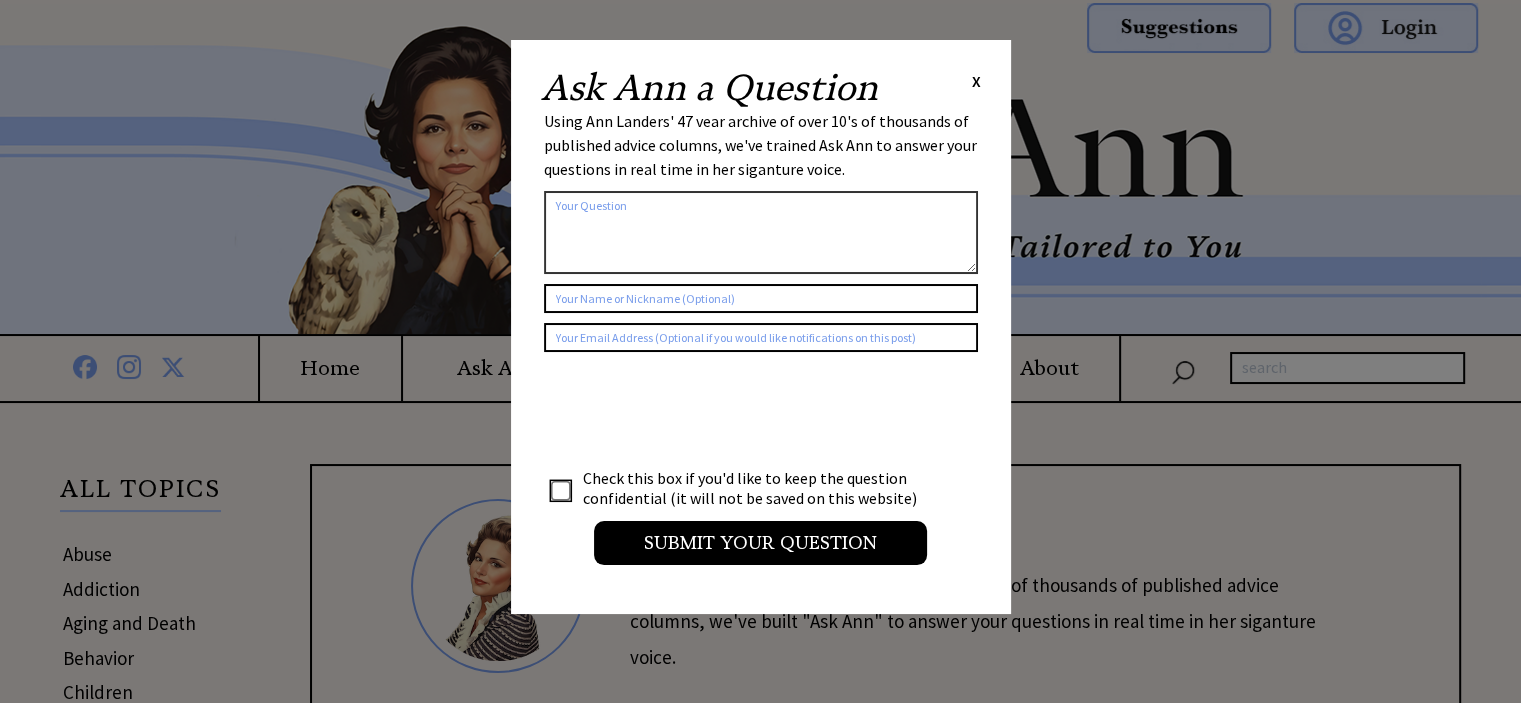 click on "X" at bounding box center (976, 81) 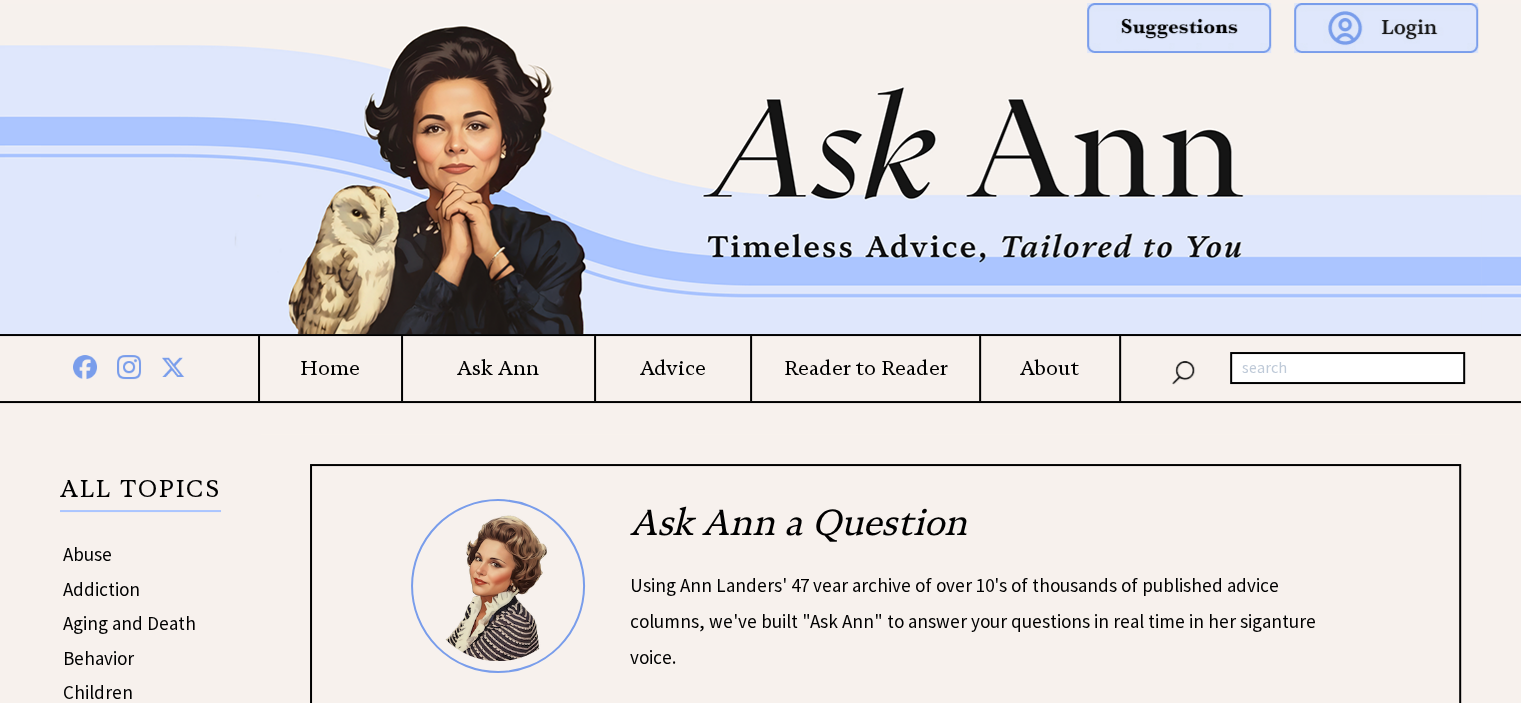 scroll, scrollTop: 400, scrollLeft: 0, axis: vertical 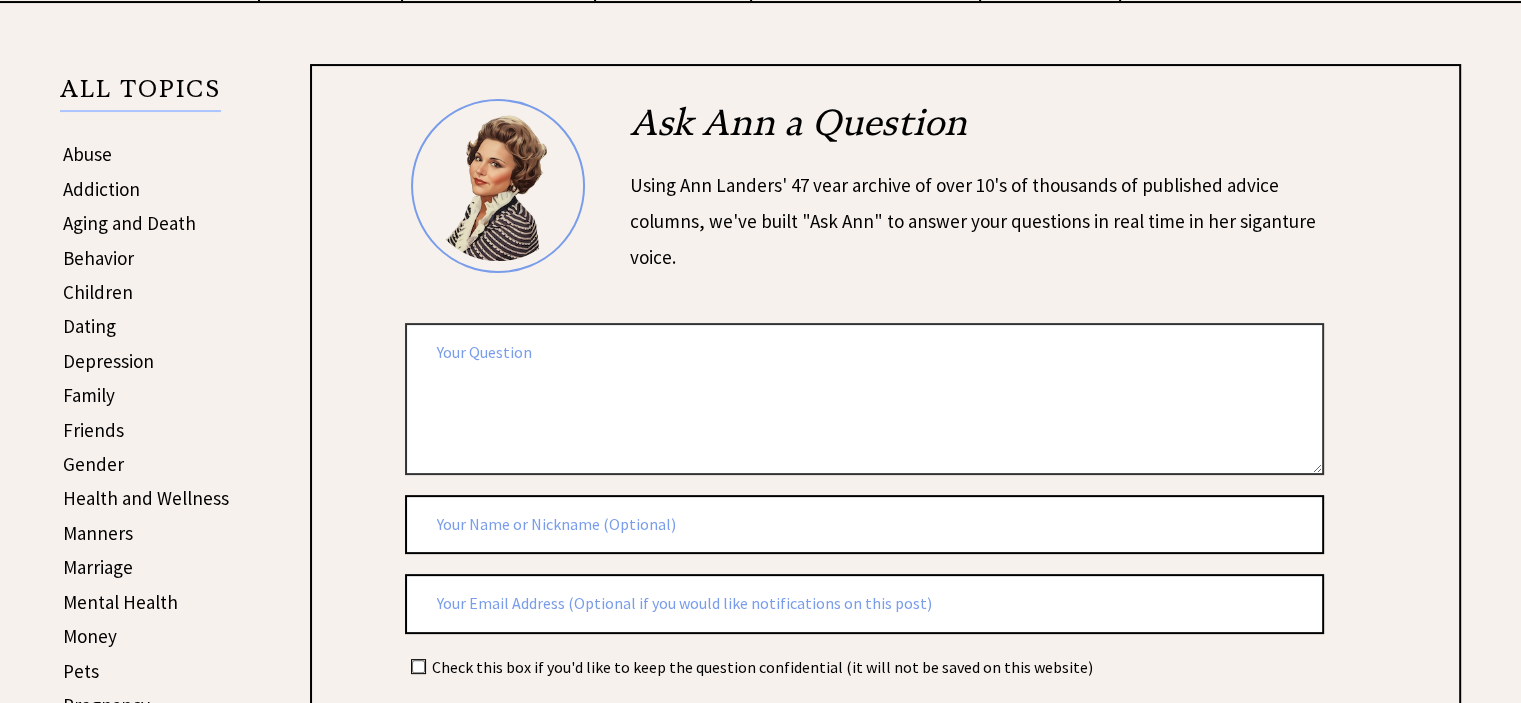 click on "Friends" at bounding box center [93, 430] 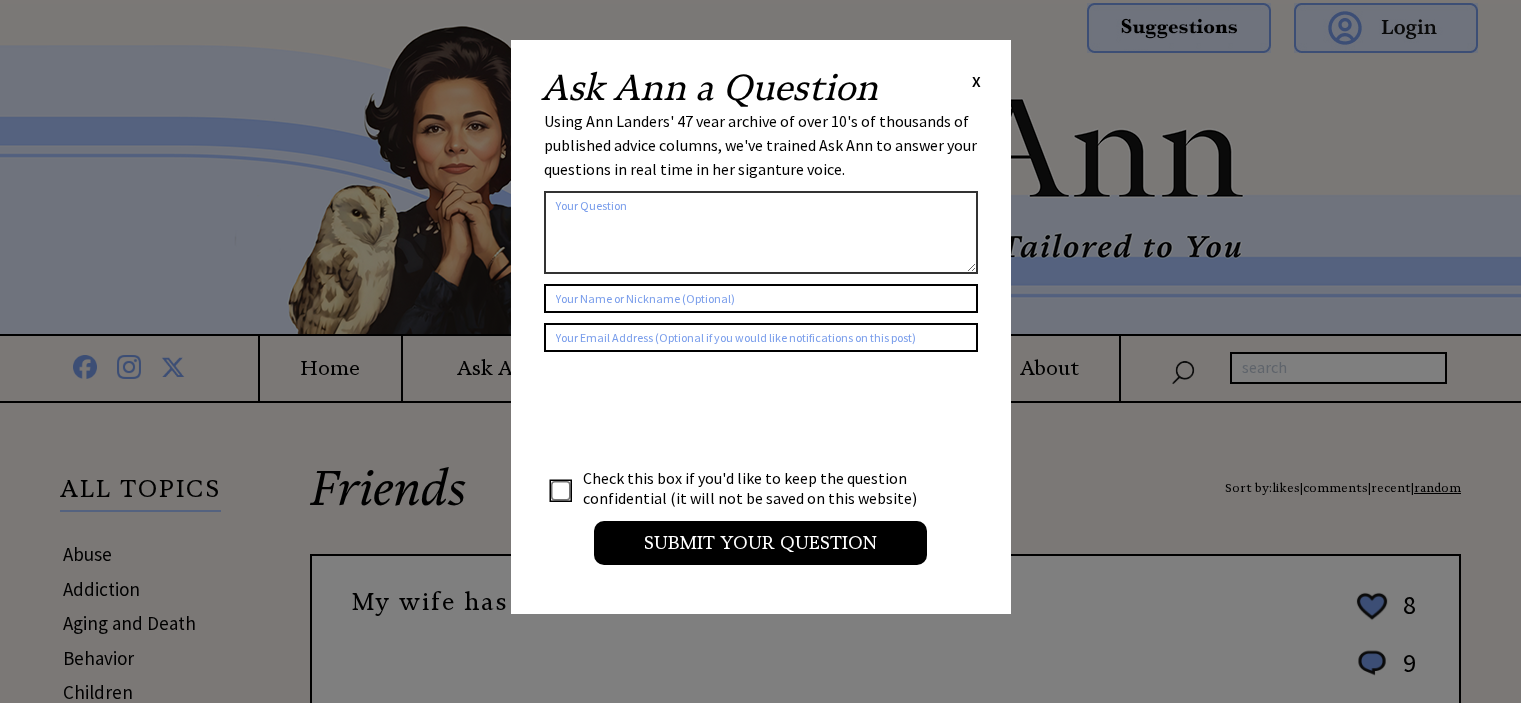 scroll, scrollTop: 0, scrollLeft: 0, axis: both 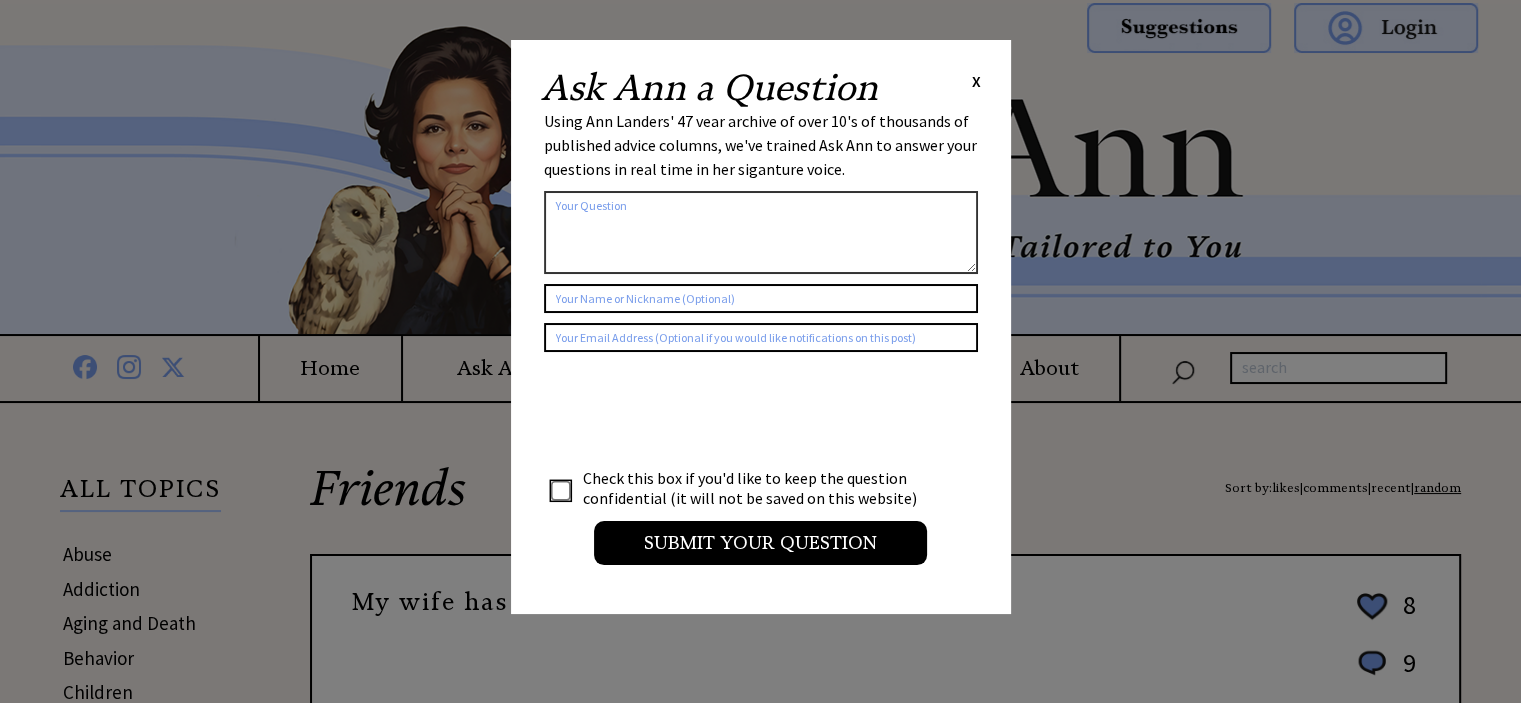 click on "X" at bounding box center [976, 81] 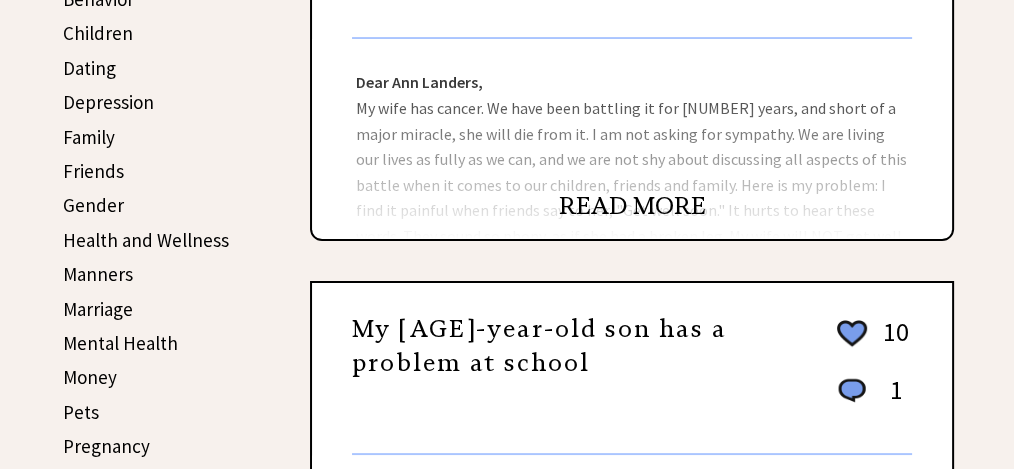 scroll, scrollTop: 467, scrollLeft: 0, axis: vertical 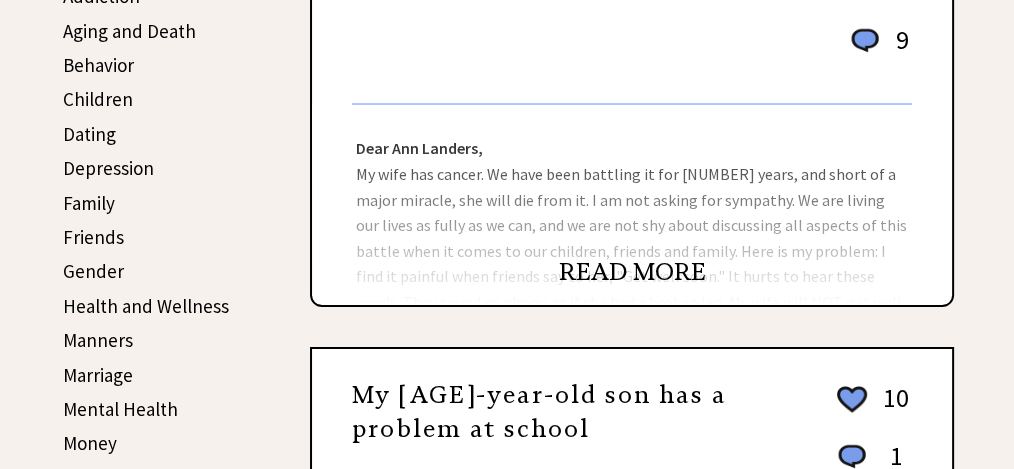 click on "READ MORE" at bounding box center [632, 272] 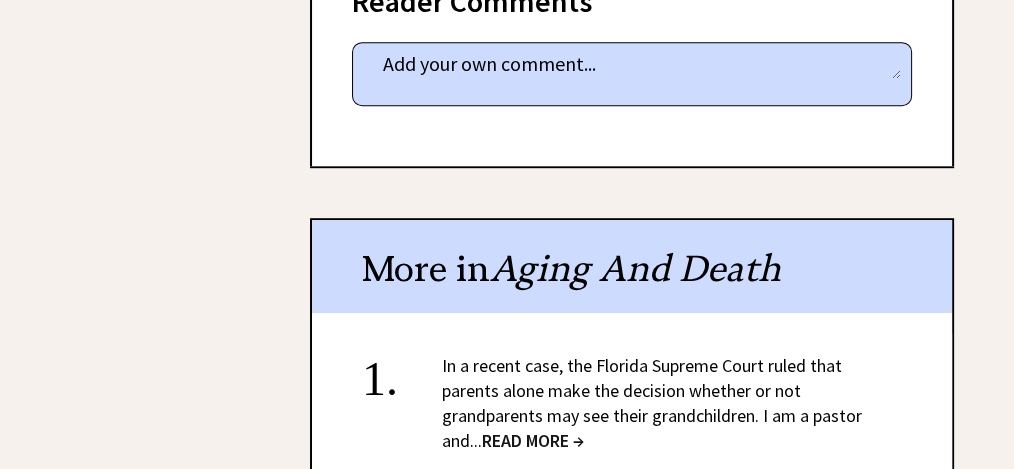 scroll, scrollTop: 1397, scrollLeft: 0, axis: vertical 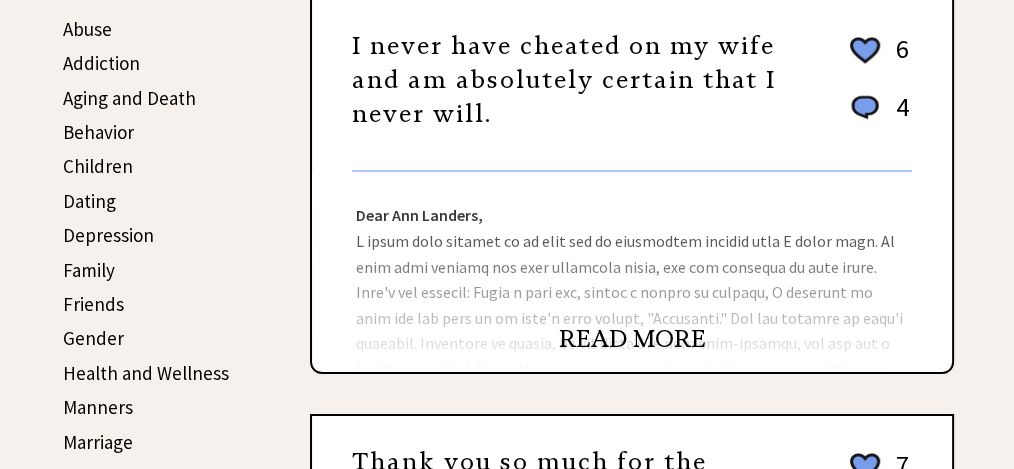 click on "Gender" at bounding box center (93, 338) 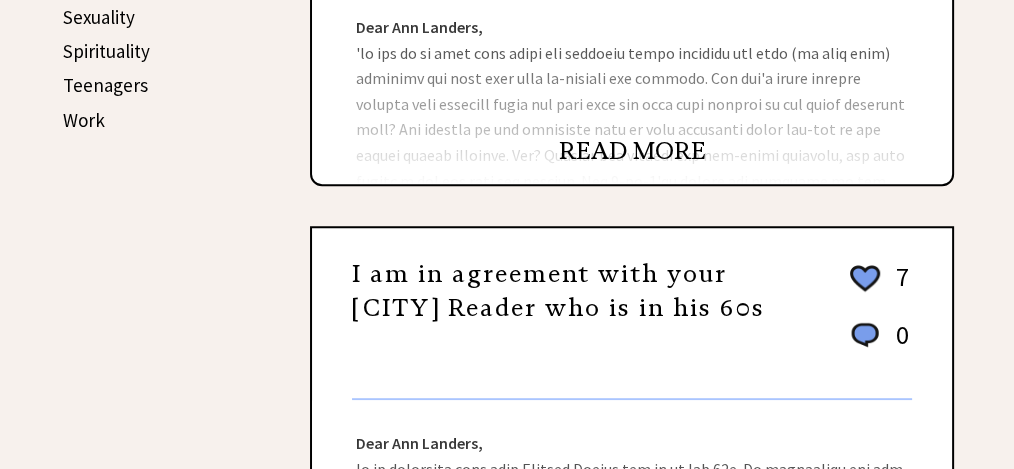 scroll, scrollTop: 1266, scrollLeft: 0, axis: vertical 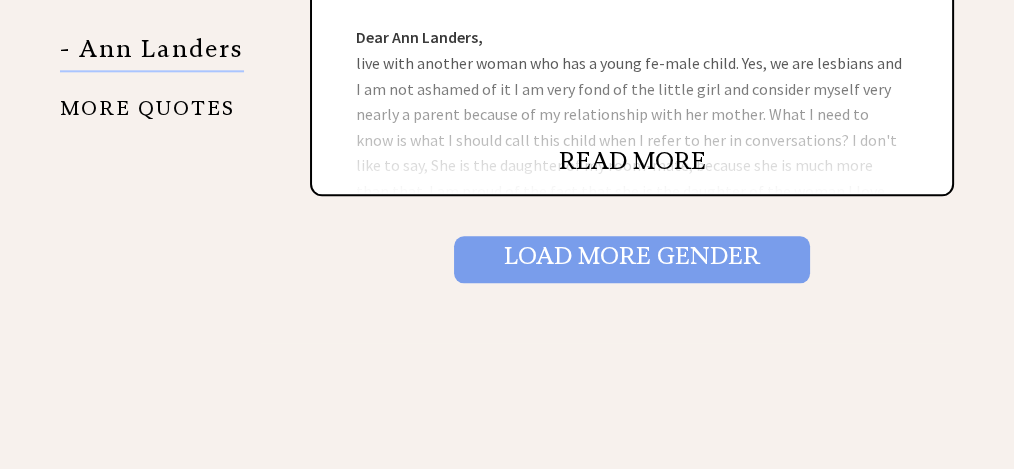 click on "Load More Gender" at bounding box center [632, 259] 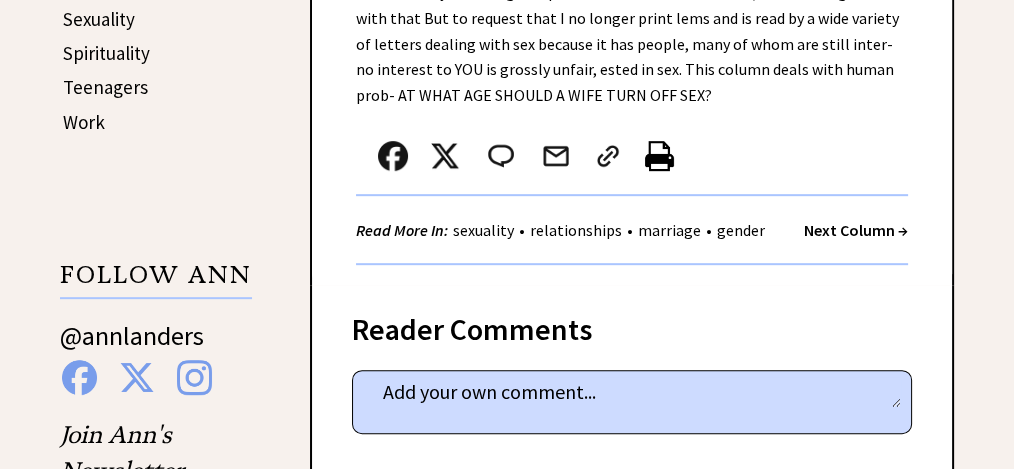 scroll, scrollTop: 1197, scrollLeft: 0, axis: vertical 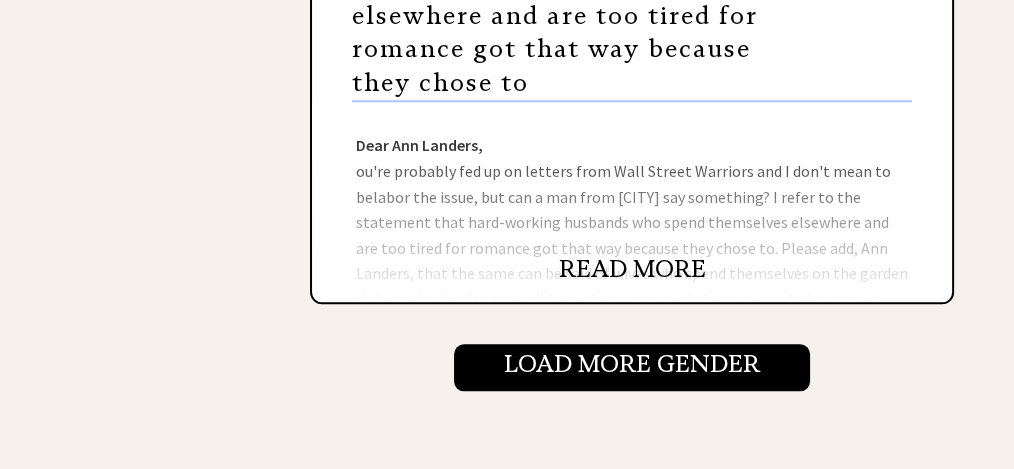 drag, startPoint x: 636, startPoint y: 277, endPoint x: 603, endPoint y: 250, distance: 42.638012 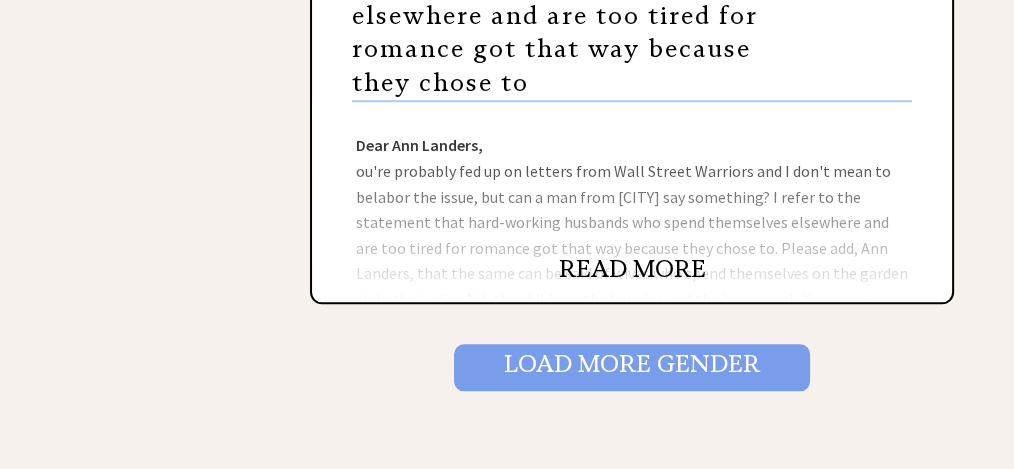 click on "Load More Gender" at bounding box center [632, 367] 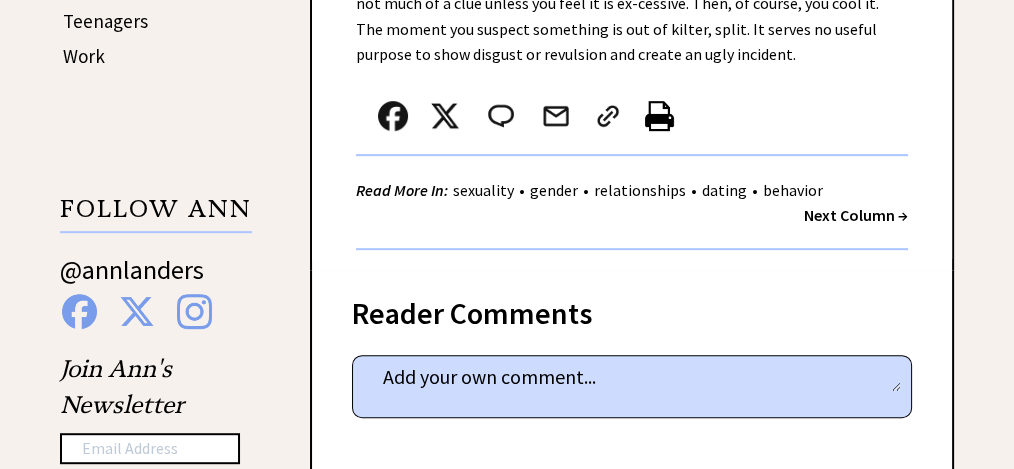 scroll, scrollTop: 930, scrollLeft: 0, axis: vertical 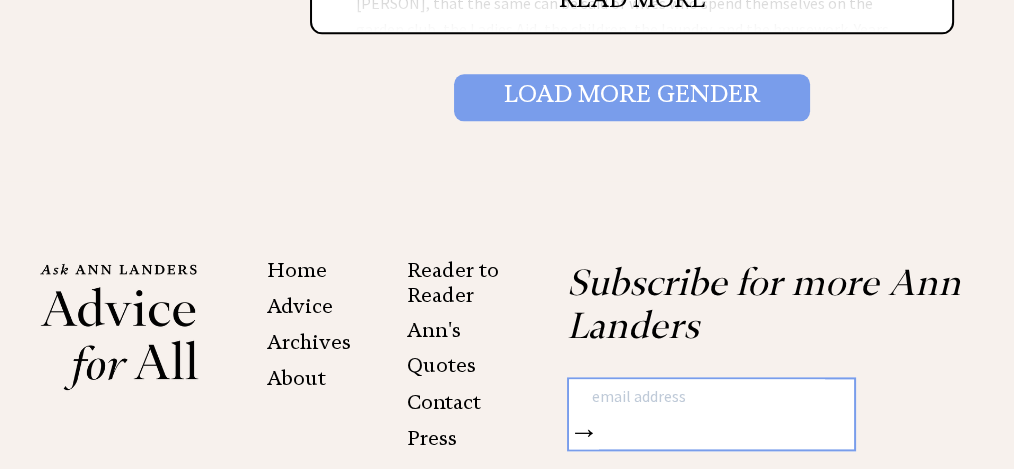 click on "Load More Gender" at bounding box center (632, 97) 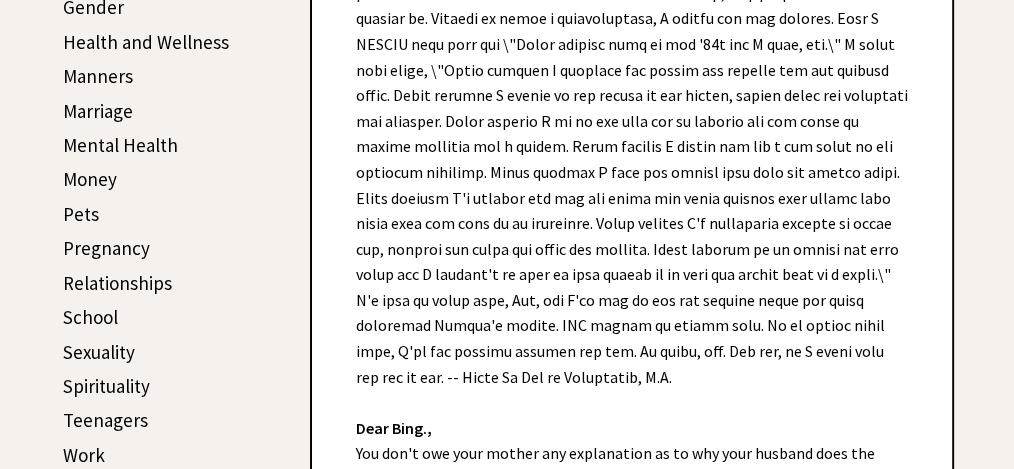 scroll, scrollTop: 864, scrollLeft: 0, axis: vertical 